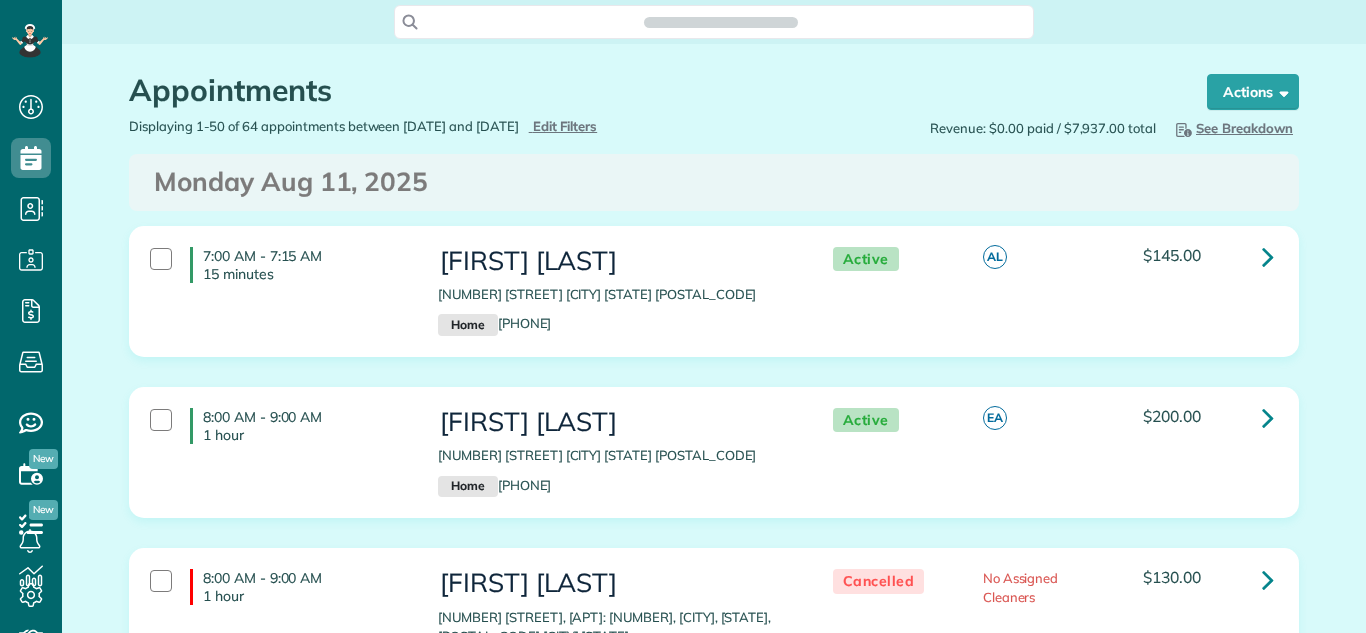 scroll, scrollTop: 0, scrollLeft: 0, axis: both 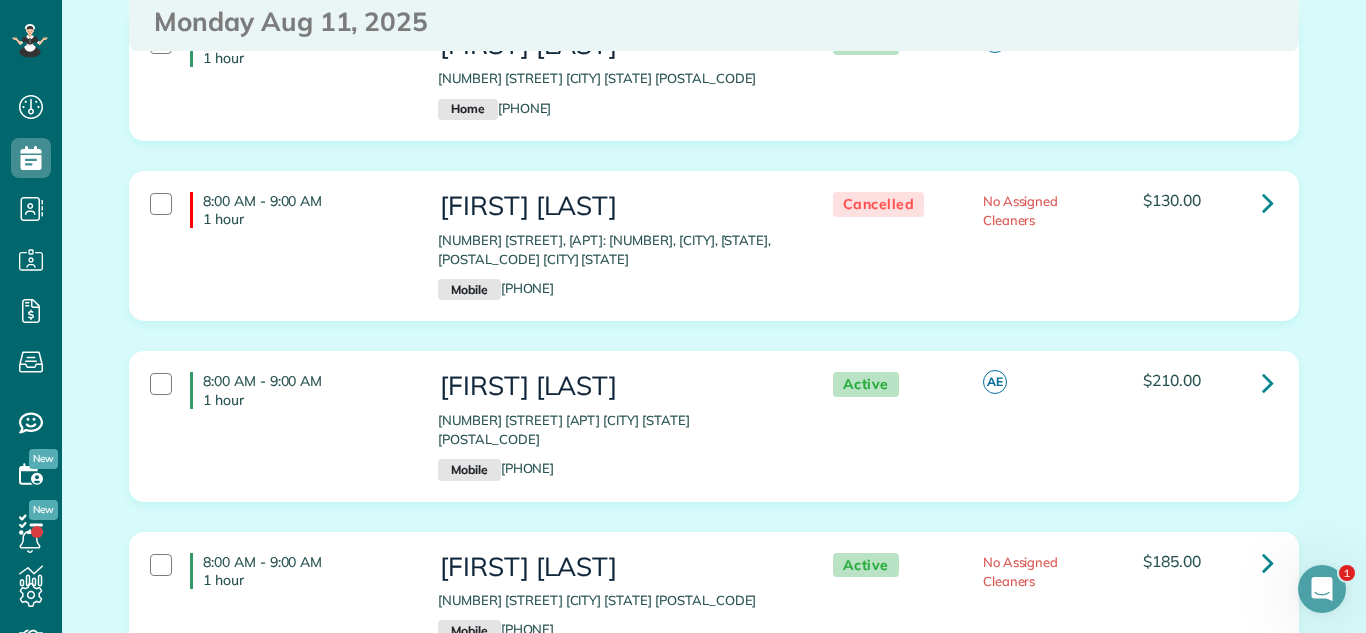 click on "[NUMBER] [STREET] [CITY] [STATE] [POSTAL_CODE]" at bounding box center [615, 600] 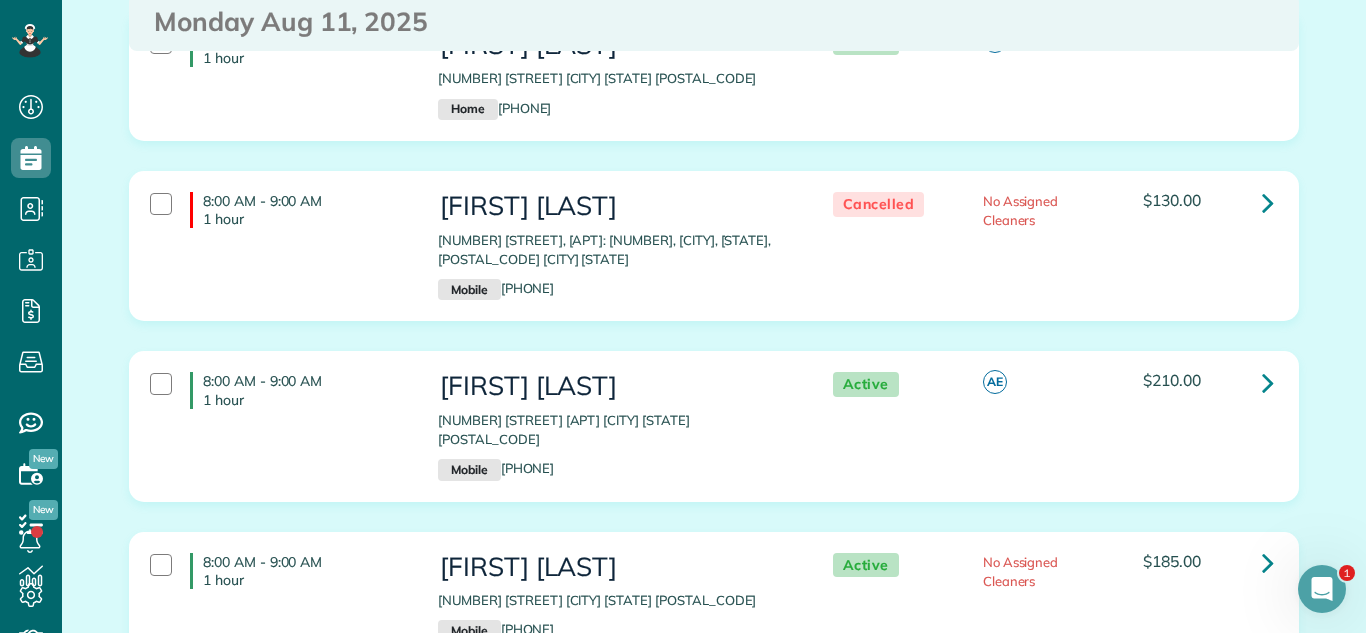 click on "8:00 AM -  9:00 AM
1 hour
Kristy Wolniak
838 1/2 Judson Ave, Apt#: 1B, Evanston, IL, 60202 Evanston IL 60202
Mobile
(773) 896-8289
Cancelled
No Assigned Cleaners
$130.00" at bounding box center (714, 261) 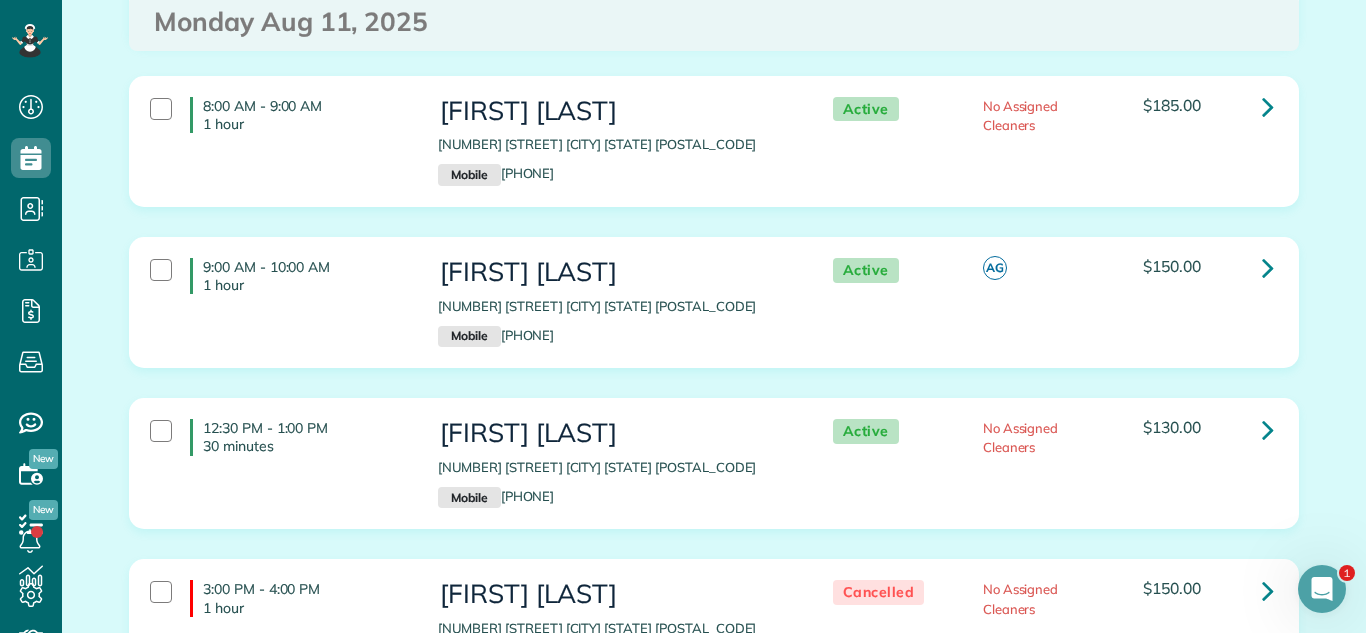 scroll, scrollTop: 0, scrollLeft: 0, axis: both 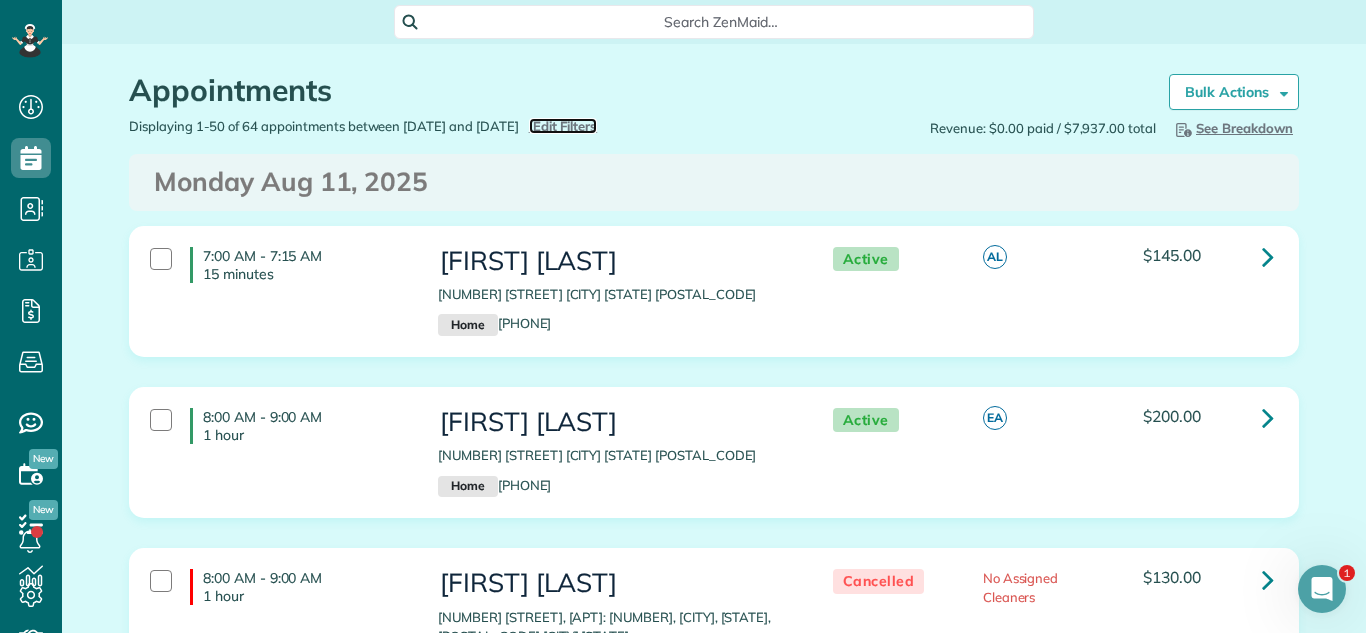 click on "Edit Filters" at bounding box center (565, 126) 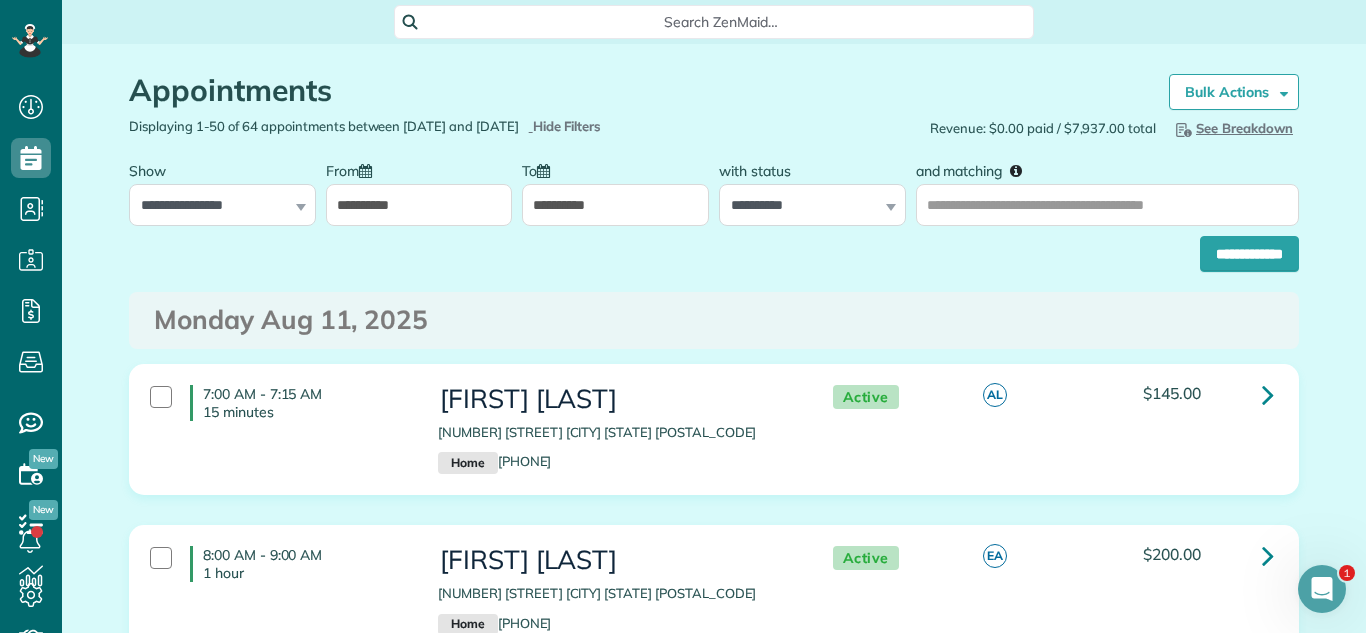 click on "**********" at bounding box center (419, 205) 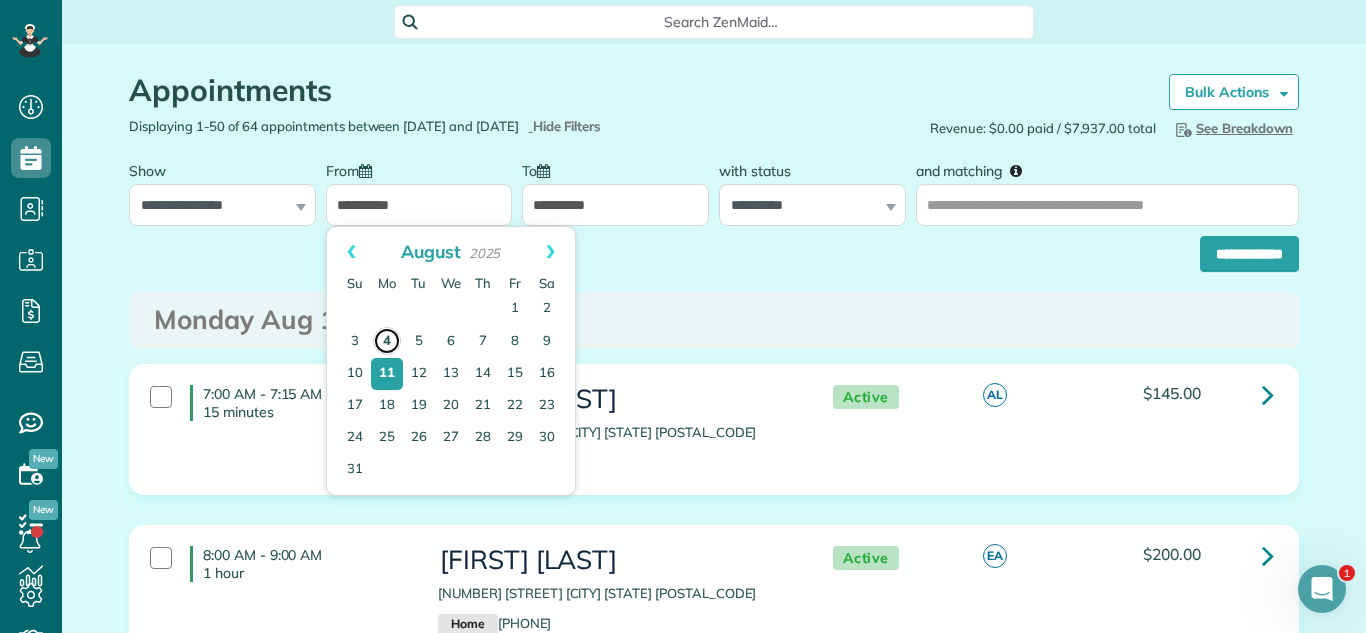click on "4" at bounding box center (387, 341) 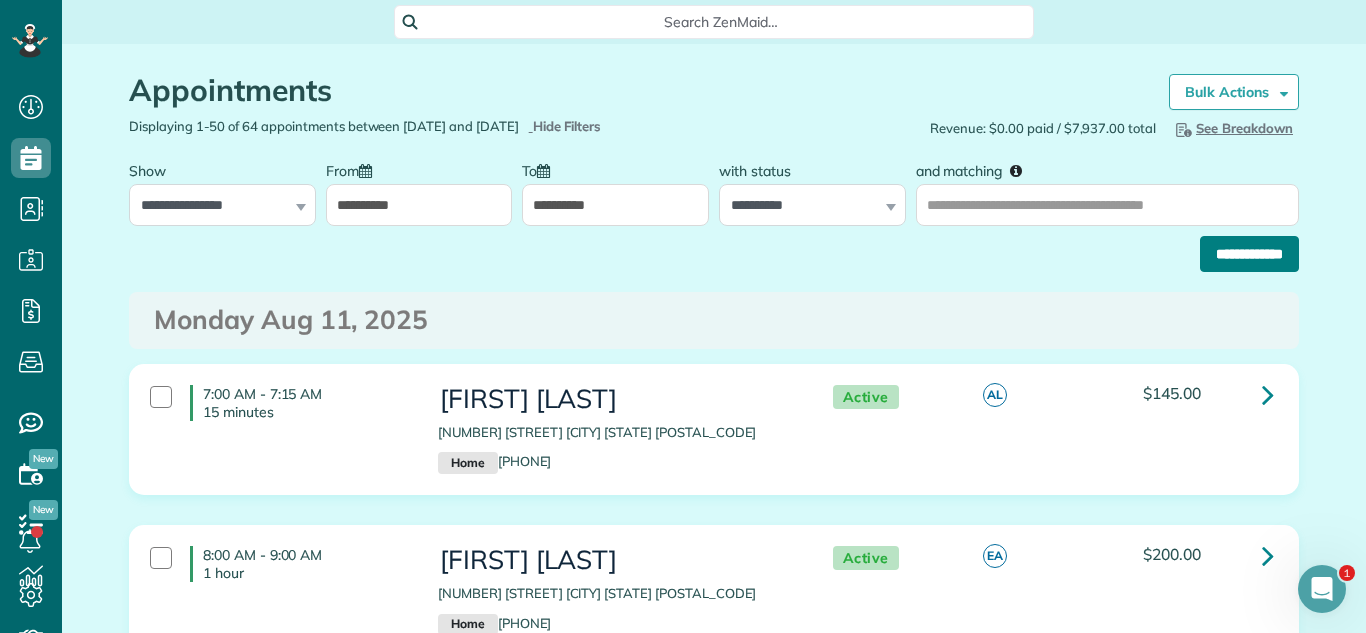 click on "**********" at bounding box center [1249, 254] 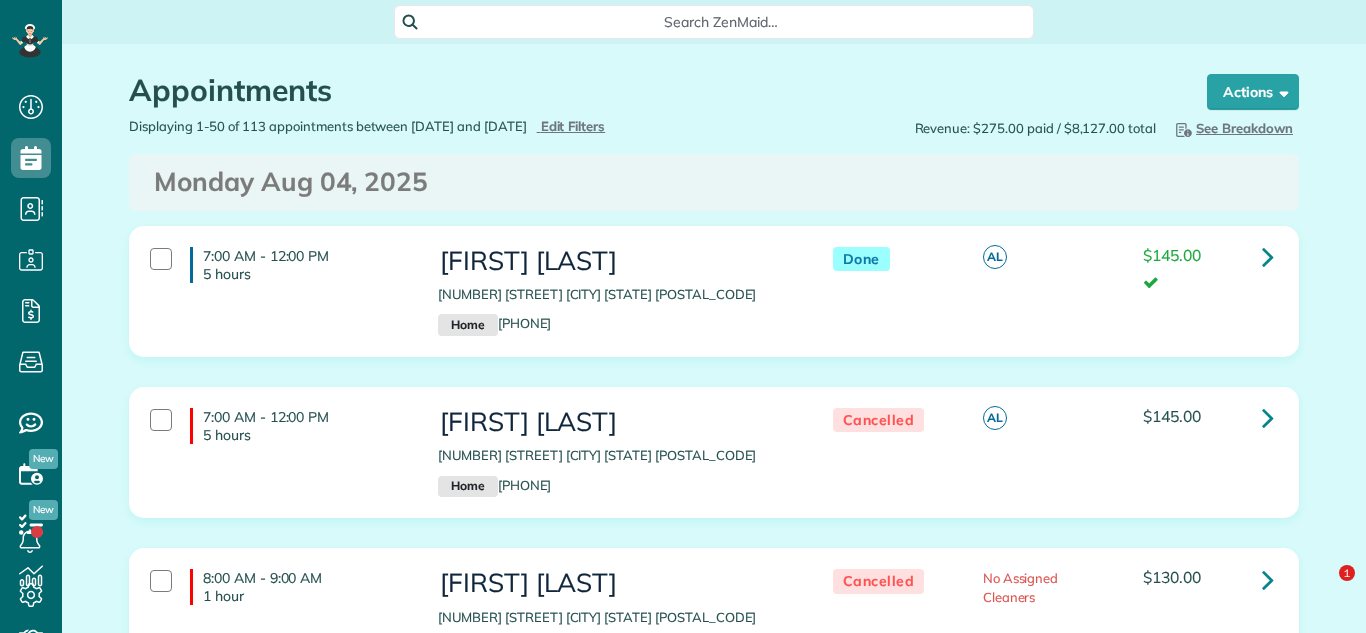scroll, scrollTop: 0, scrollLeft: 0, axis: both 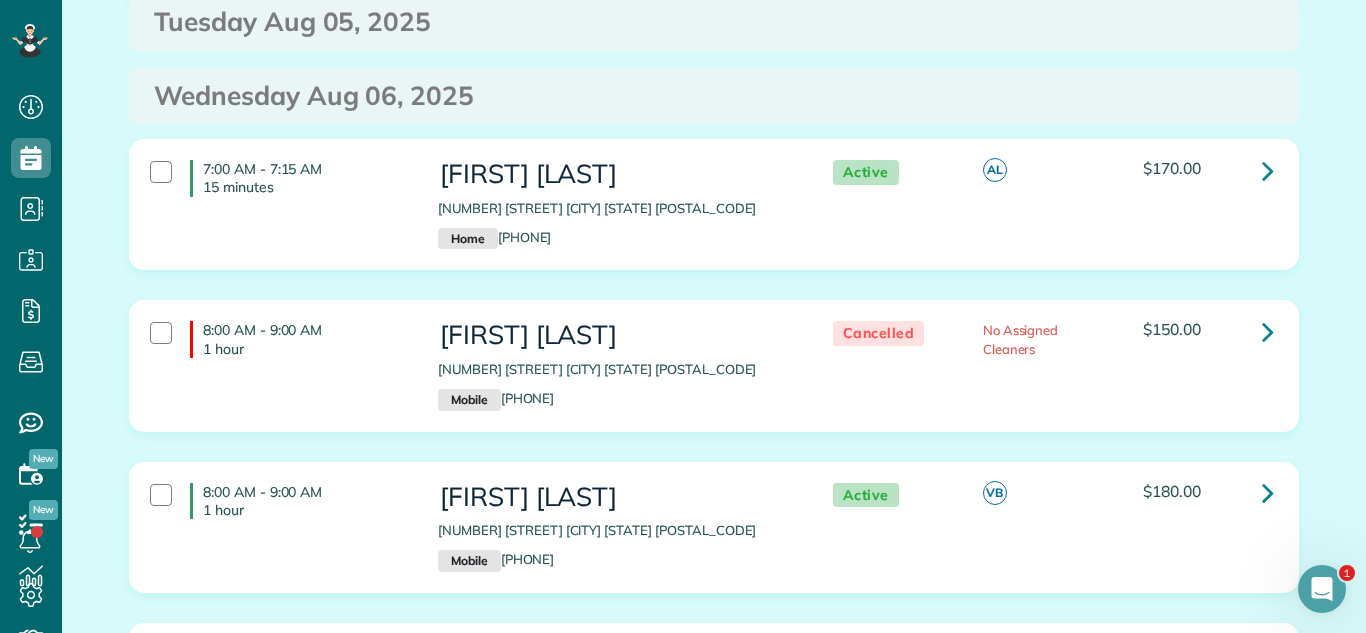 drag, startPoint x: 677, startPoint y: 553, endPoint x: 609, endPoint y: 628, distance: 101.23734 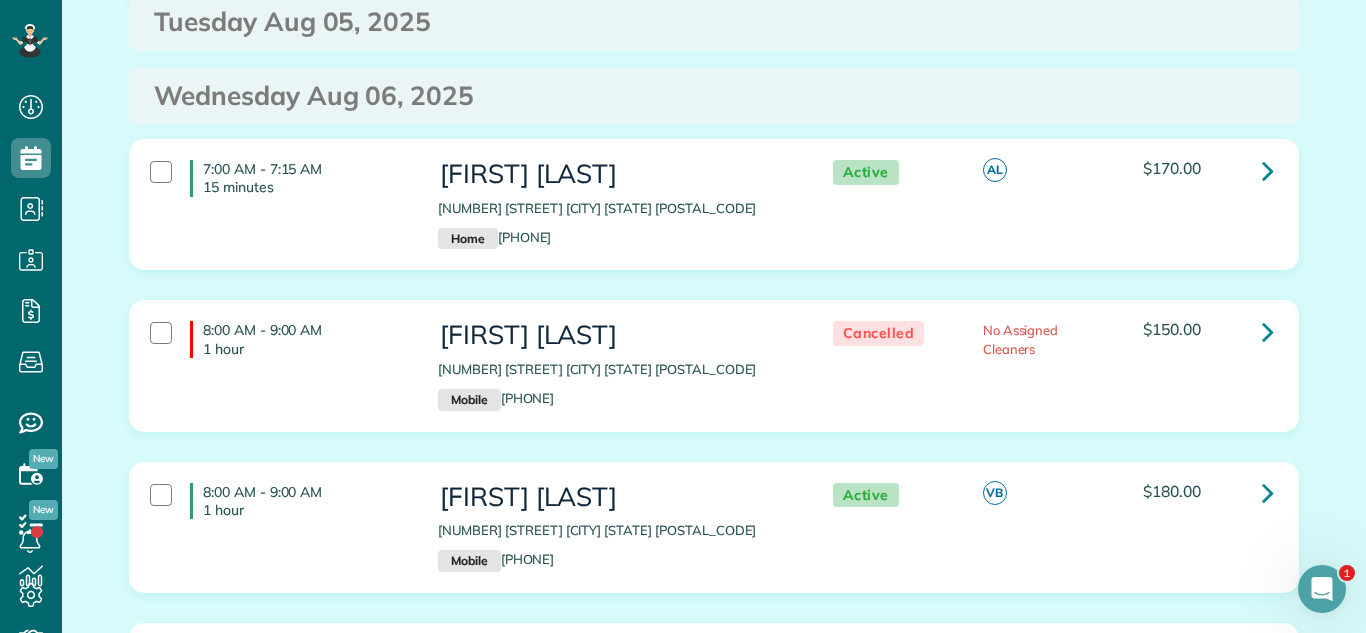 click on "7:00 AM -  7:15 AM
15 minutes
Carol Bunch
1000 North Lake Shore Drive Chicago IL 60611
Home
(312) 953-0962
Active
AL
$170.00" at bounding box center [714, 204] 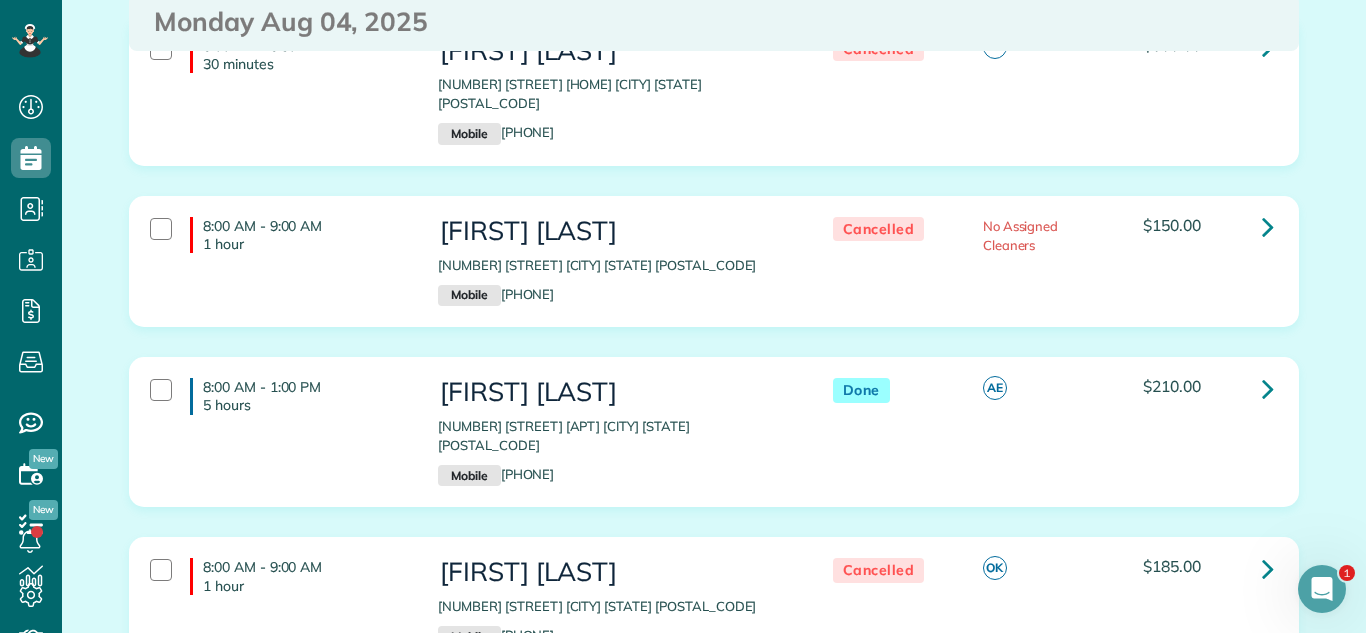 scroll, scrollTop: 816, scrollLeft: 0, axis: vertical 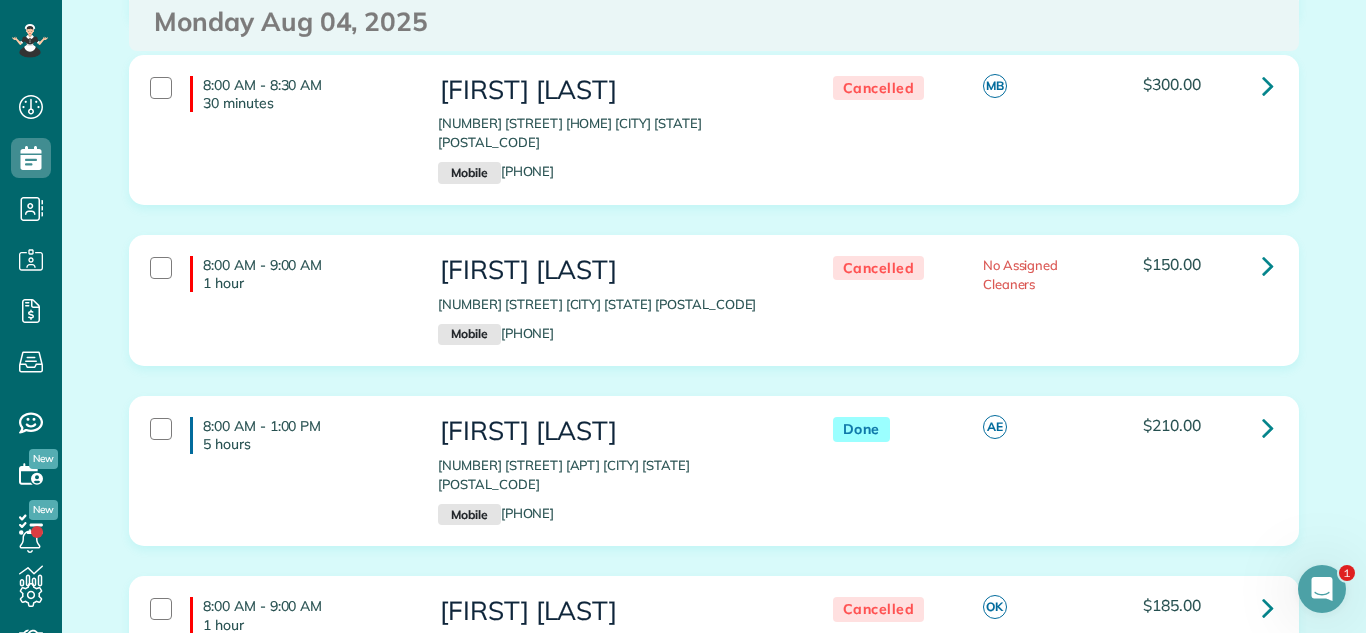 click on "8:00 AM -  9:00 AM
1 hour
Patrick Hahan
16427 Canterbury Way Lockport IL 60441
Mobile
(708) 285-3126
Cancelled
No Assigned Cleaners
$150.00" at bounding box center (714, 315) 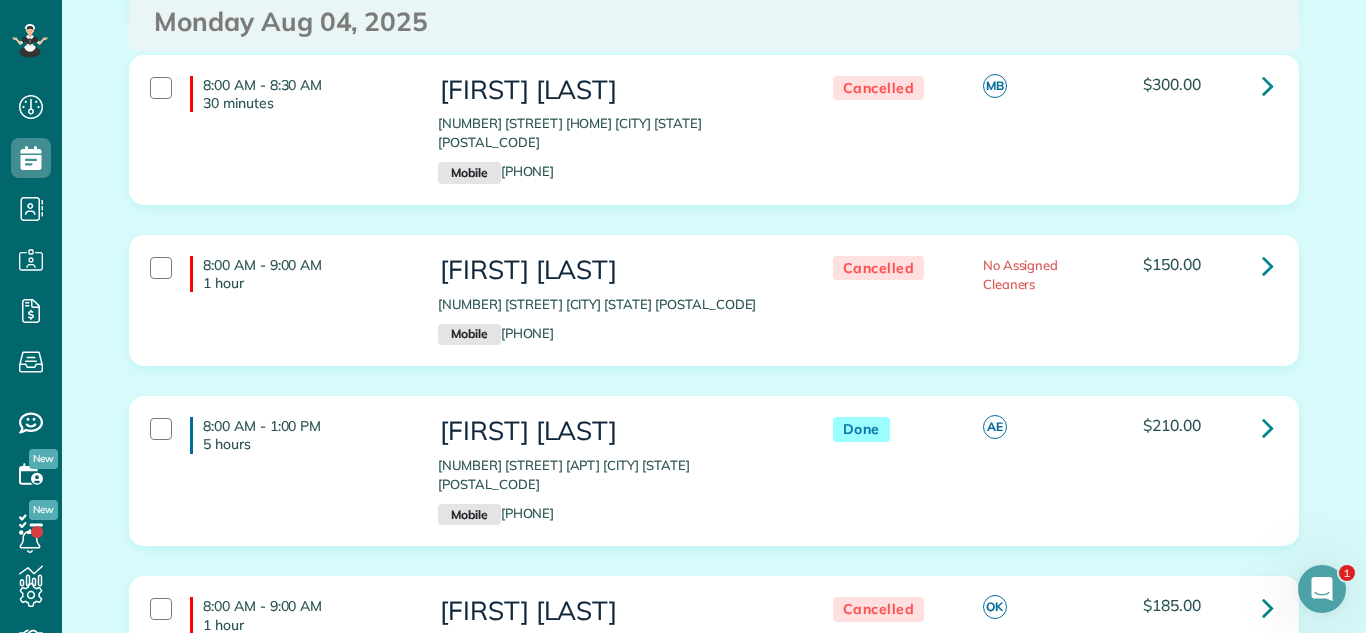 click on "8:00 AM -  9:00 AM
1 hour
Patrick Hahan
16427 Canterbury Way Lockport IL 60441
Mobile
(708) 285-3126
Cancelled
No Assigned Cleaners
$150.00" at bounding box center [714, 315] 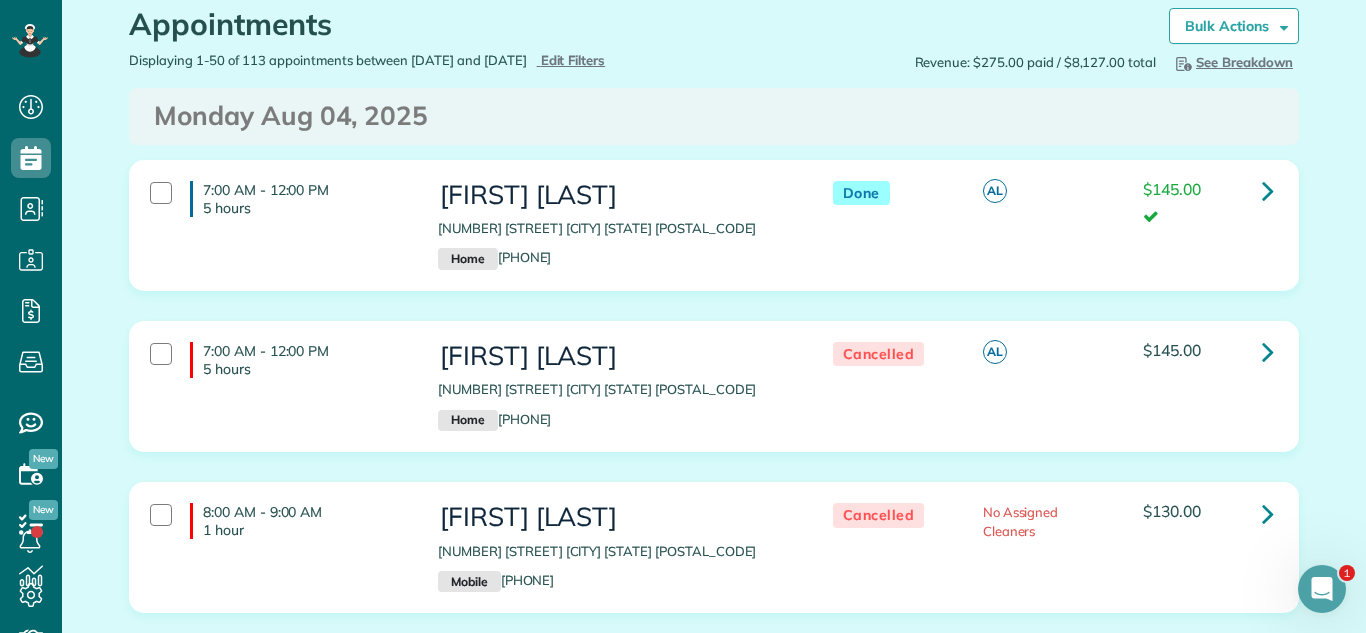 scroll, scrollTop: 0, scrollLeft: 0, axis: both 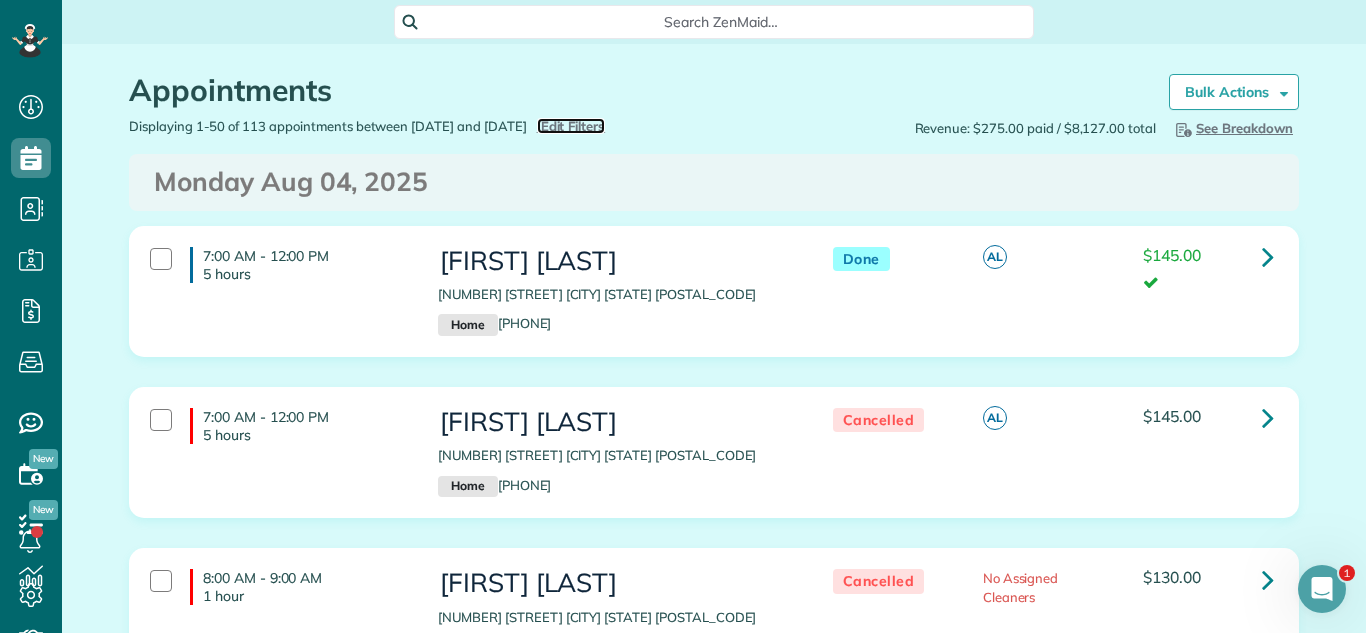 click on "Edit Filters" at bounding box center [573, 126] 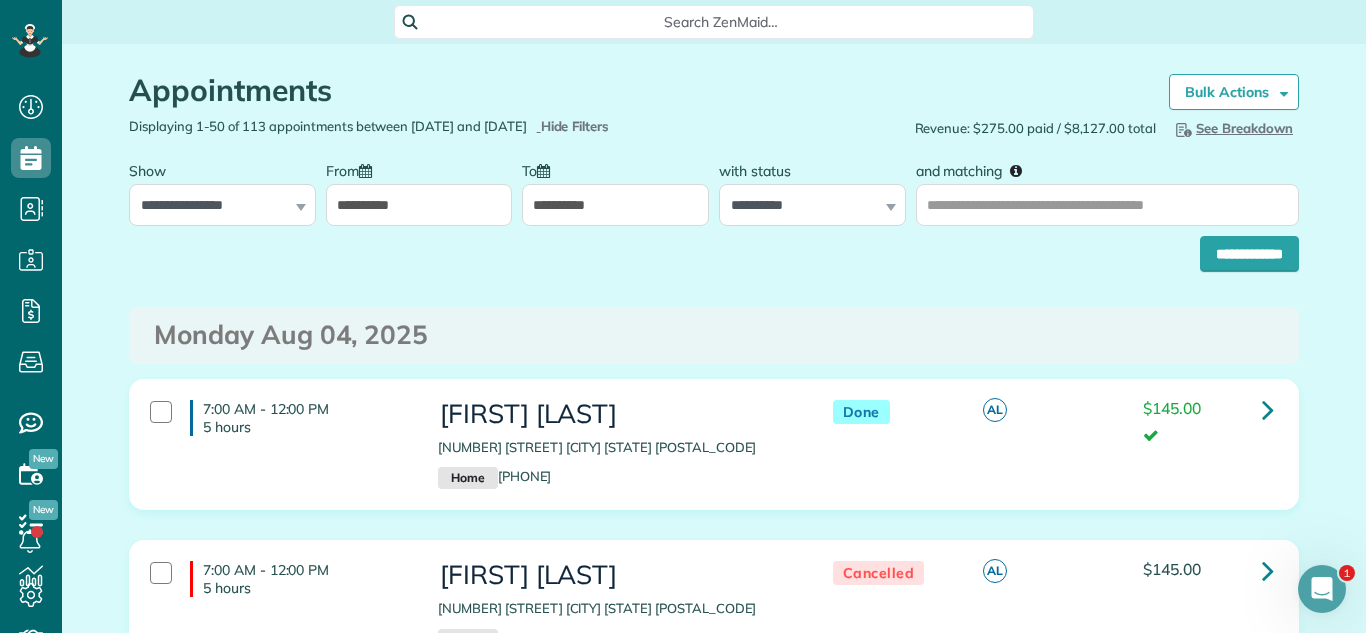 click on "**********" at bounding box center (419, 205) 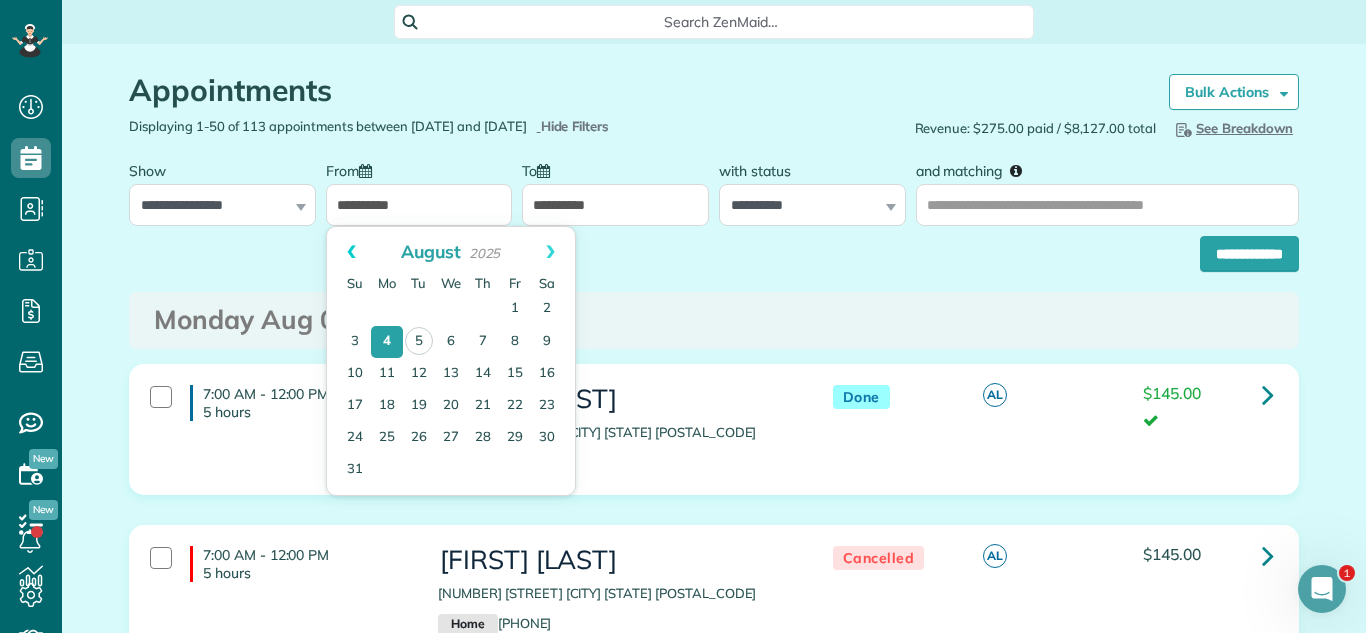 click on "Prev" at bounding box center (351, 252) 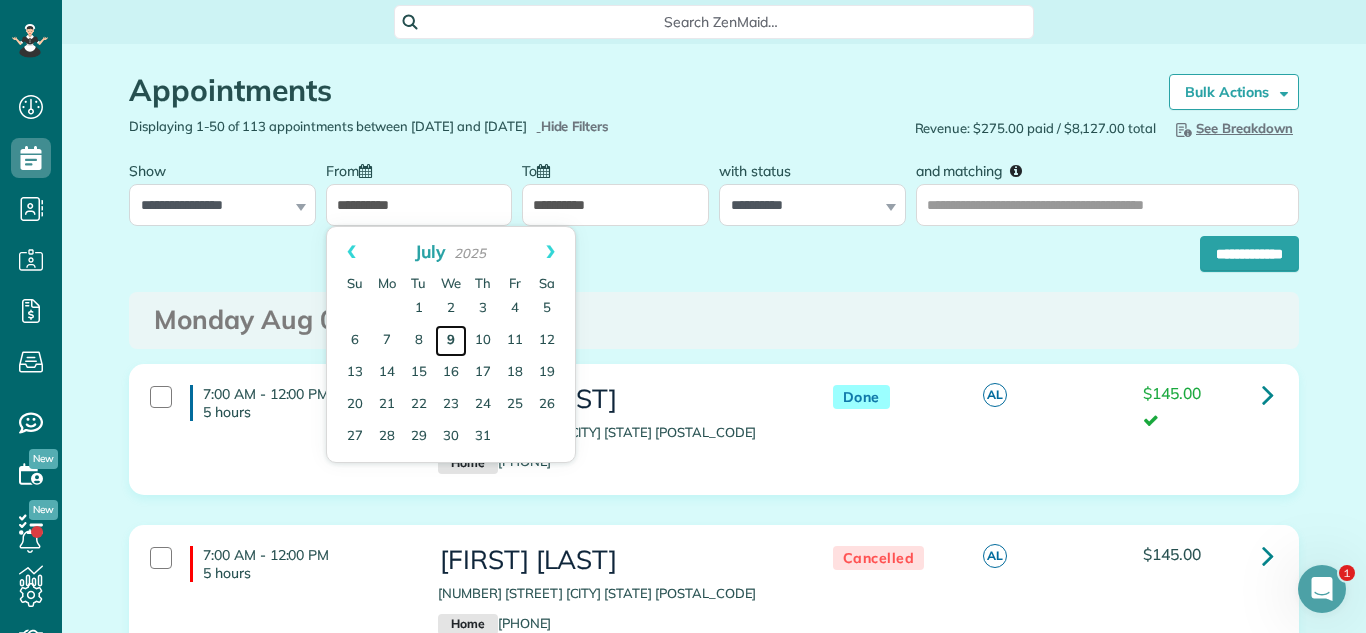click on "9" at bounding box center (451, 341) 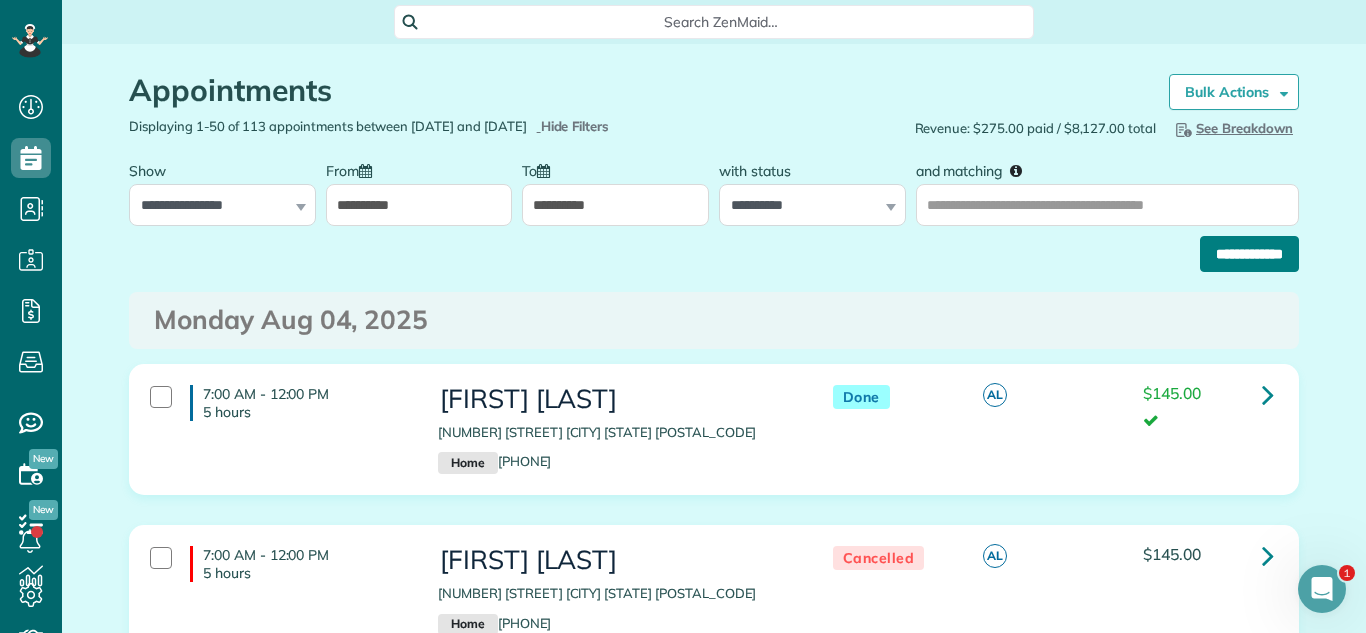 click on "**********" at bounding box center [1249, 254] 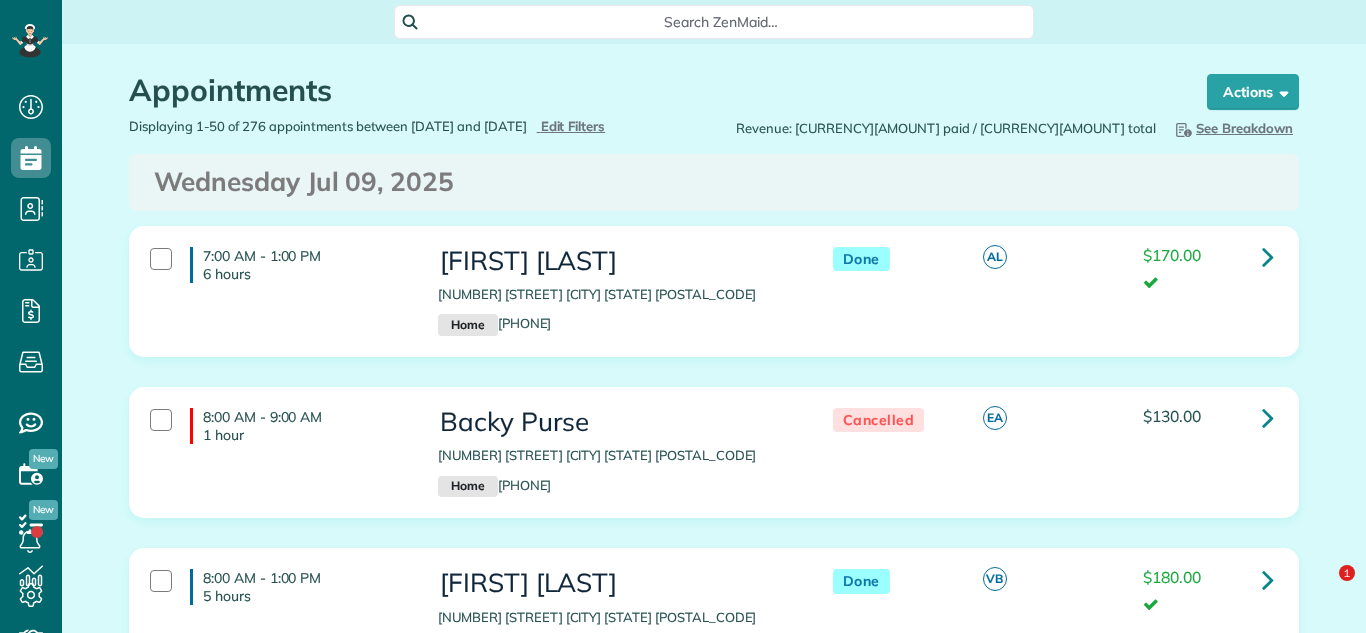 scroll, scrollTop: 0, scrollLeft: 0, axis: both 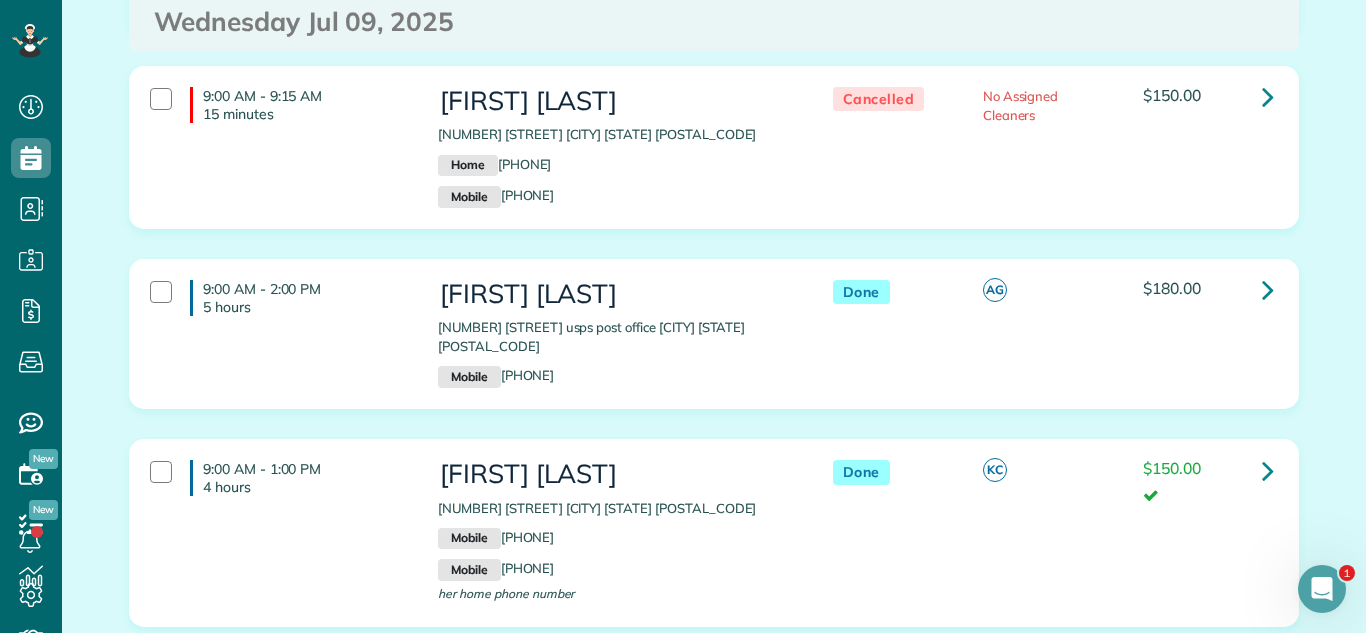drag, startPoint x: 438, startPoint y: 329, endPoint x: 769, endPoint y: 320, distance: 331.12234 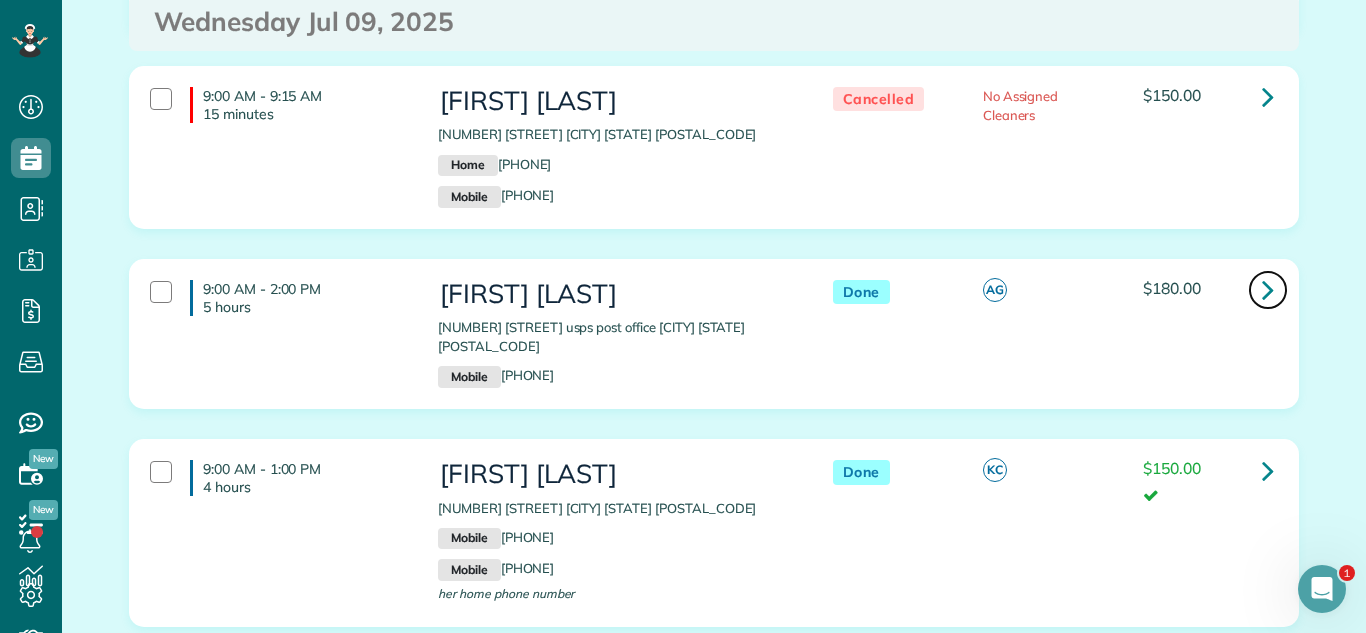 click at bounding box center [1268, 289] 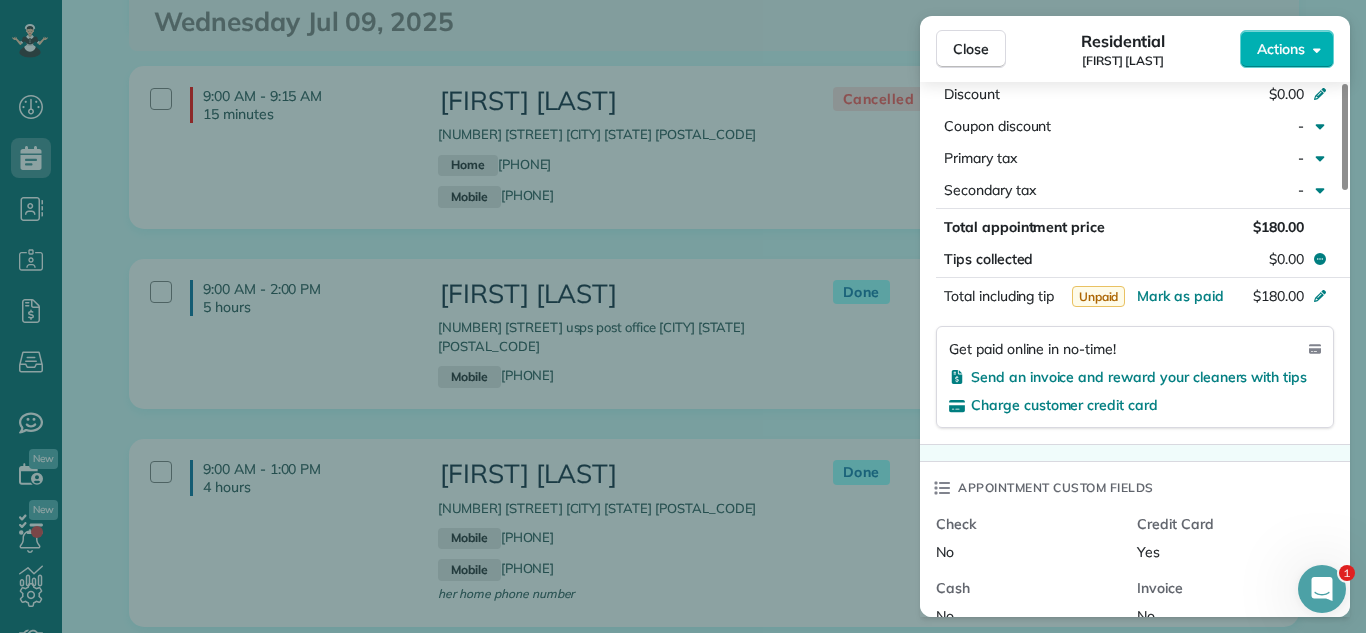 scroll, scrollTop: 1088, scrollLeft: 0, axis: vertical 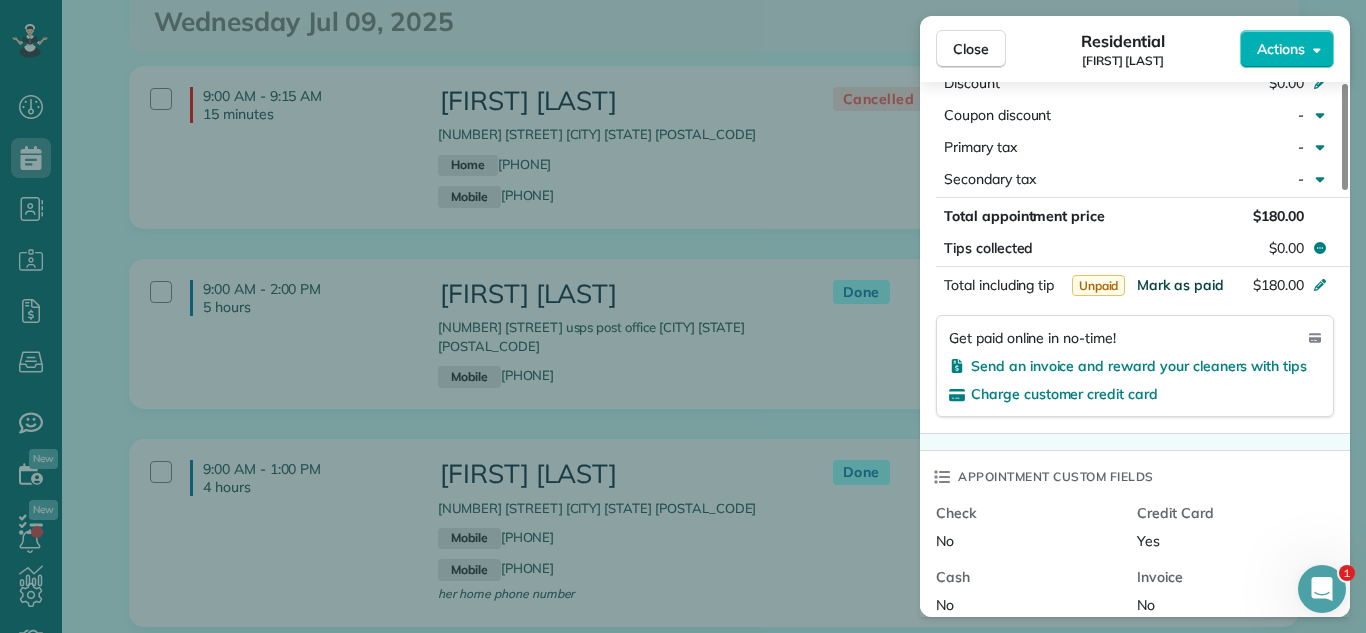 click on "Mark as paid" at bounding box center [1180, 285] 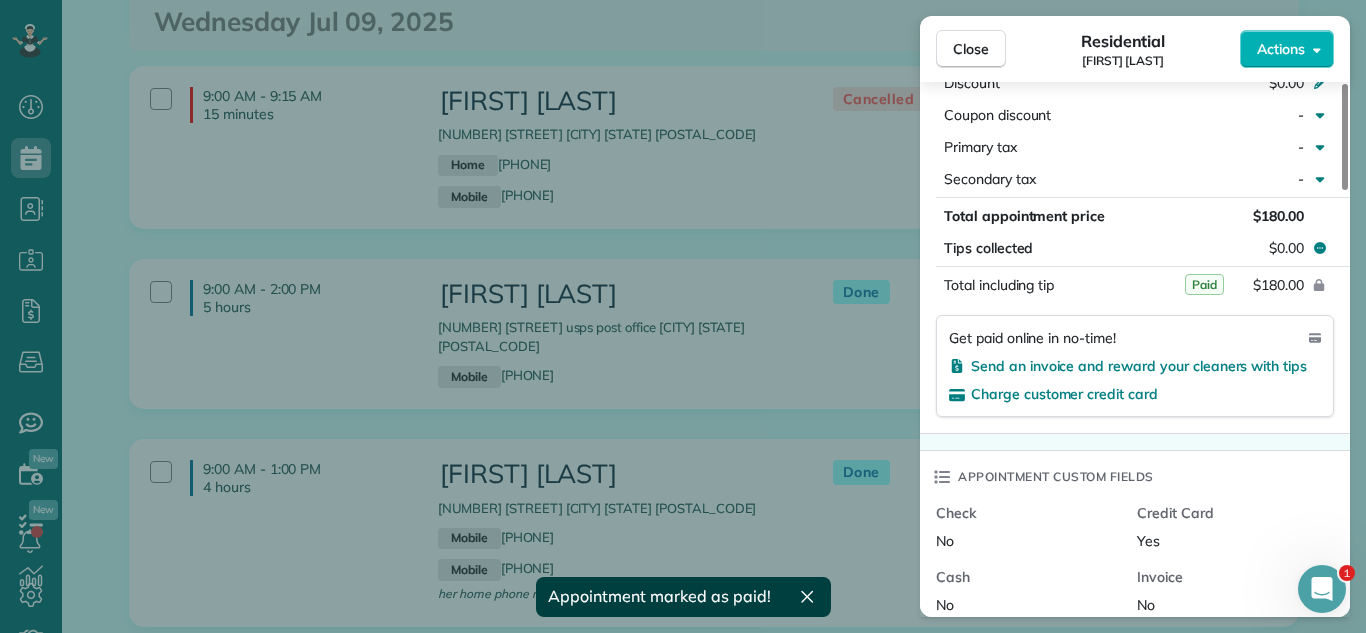 scroll, scrollTop: 1087, scrollLeft: 0, axis: vertical 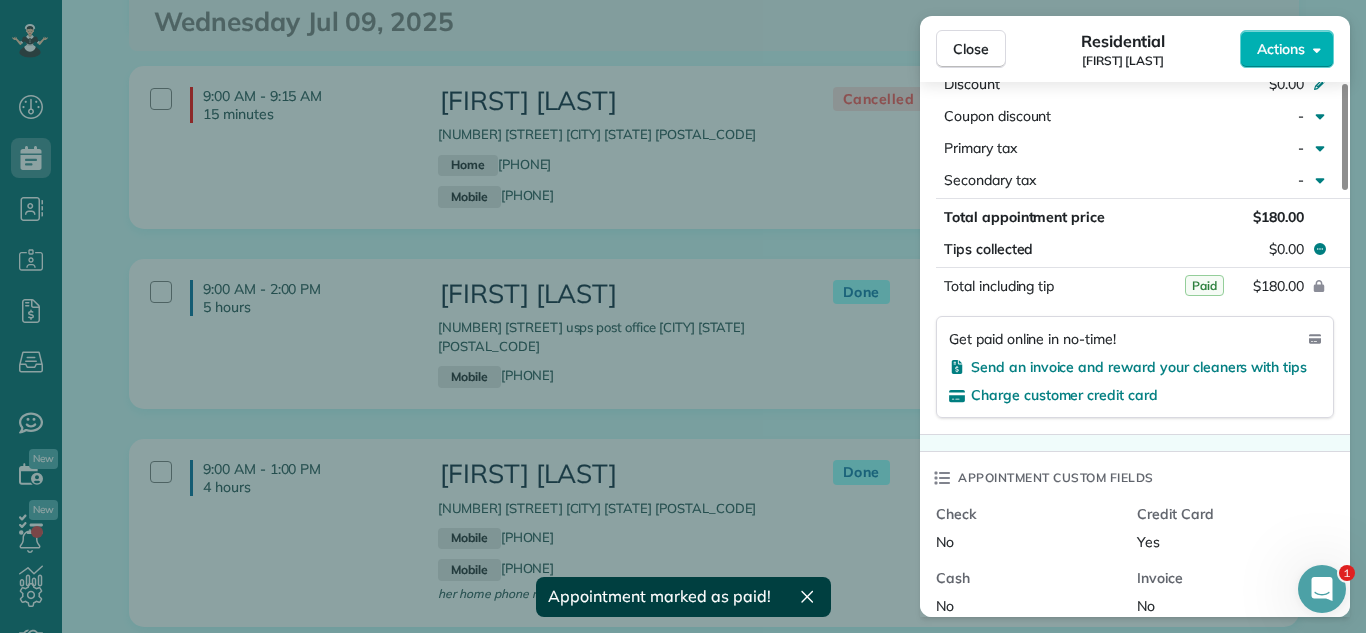 click on "Close Residential [FIRST] [LAST] Actions" at bounding box center (1135, 49) 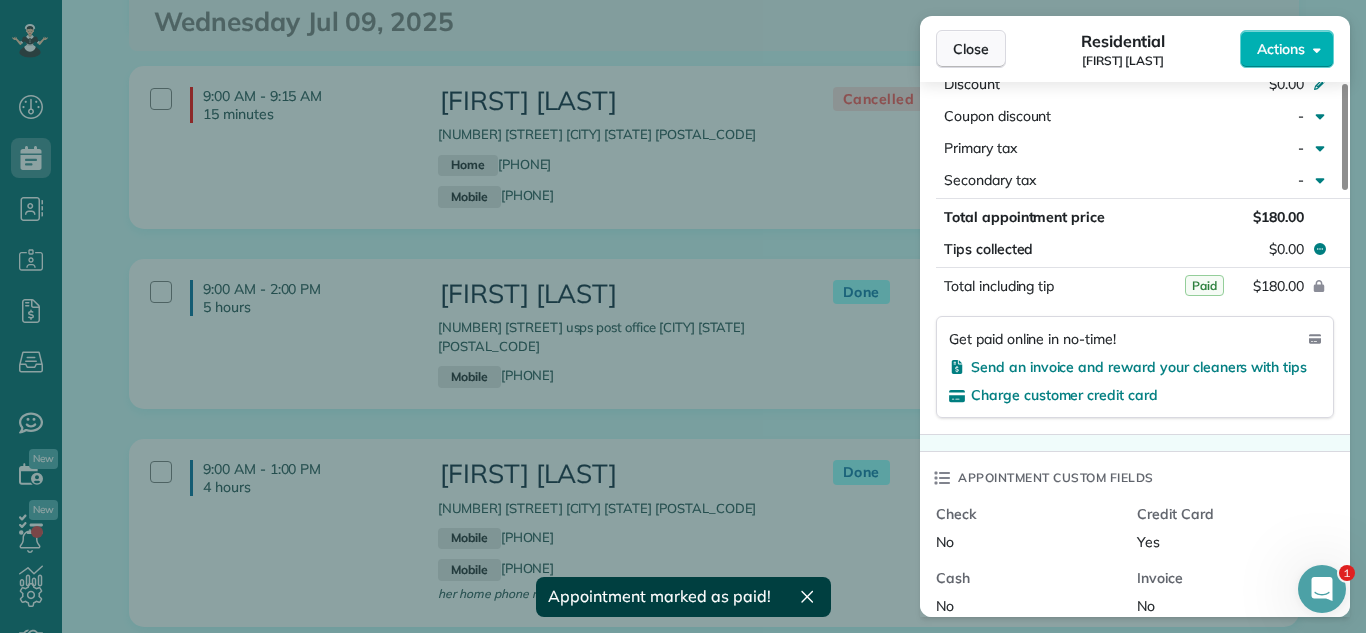 click on "Close" at bounding box center (971, 49) 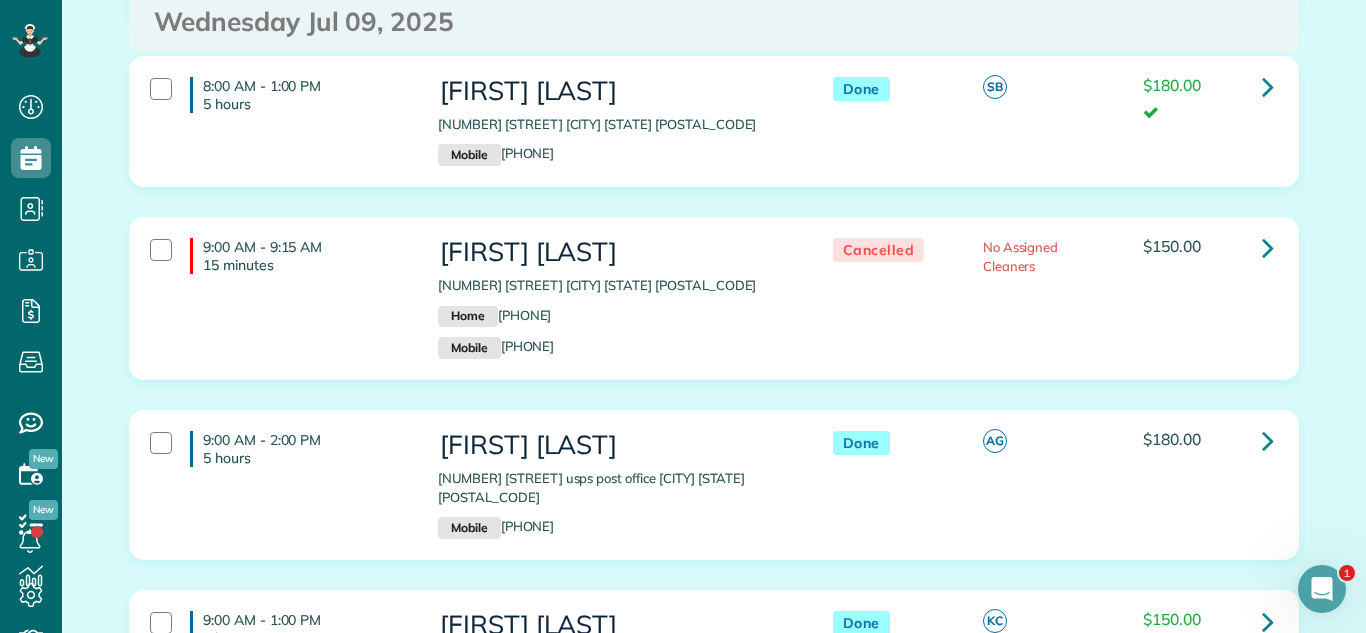 scroll, scrollTop: 0, scrollLeft: 0, axis: both 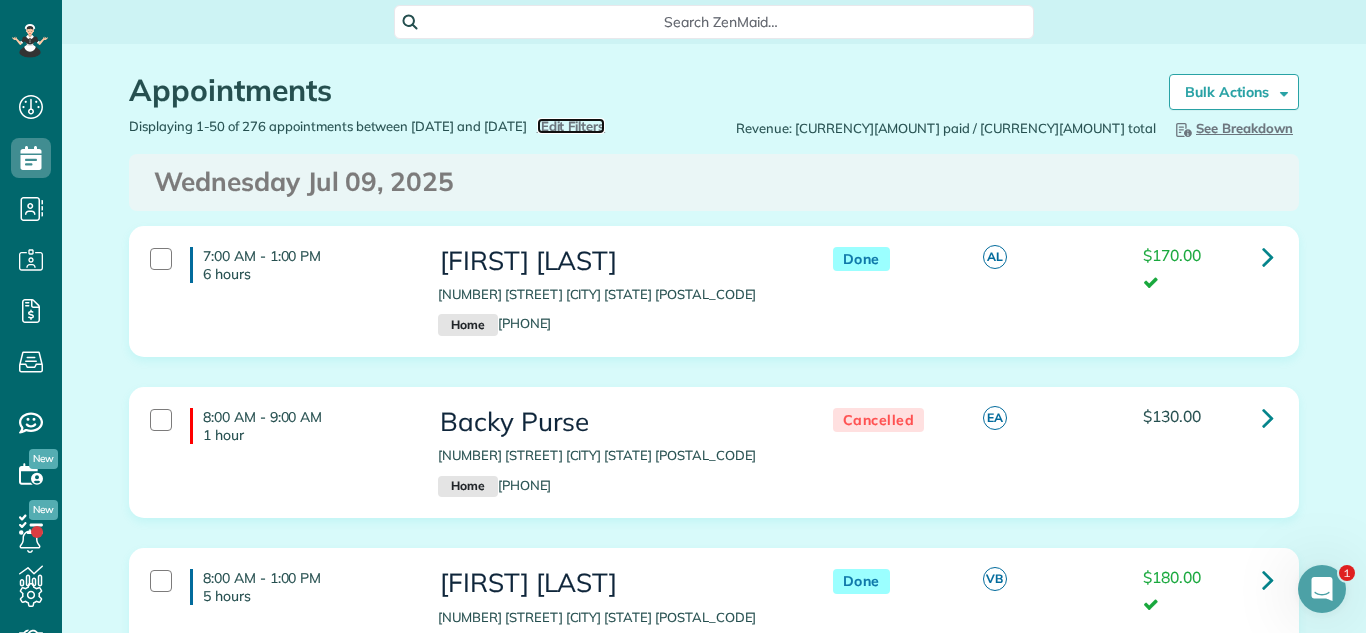 click on "Edit Filters" at bounding box center [573, 126] 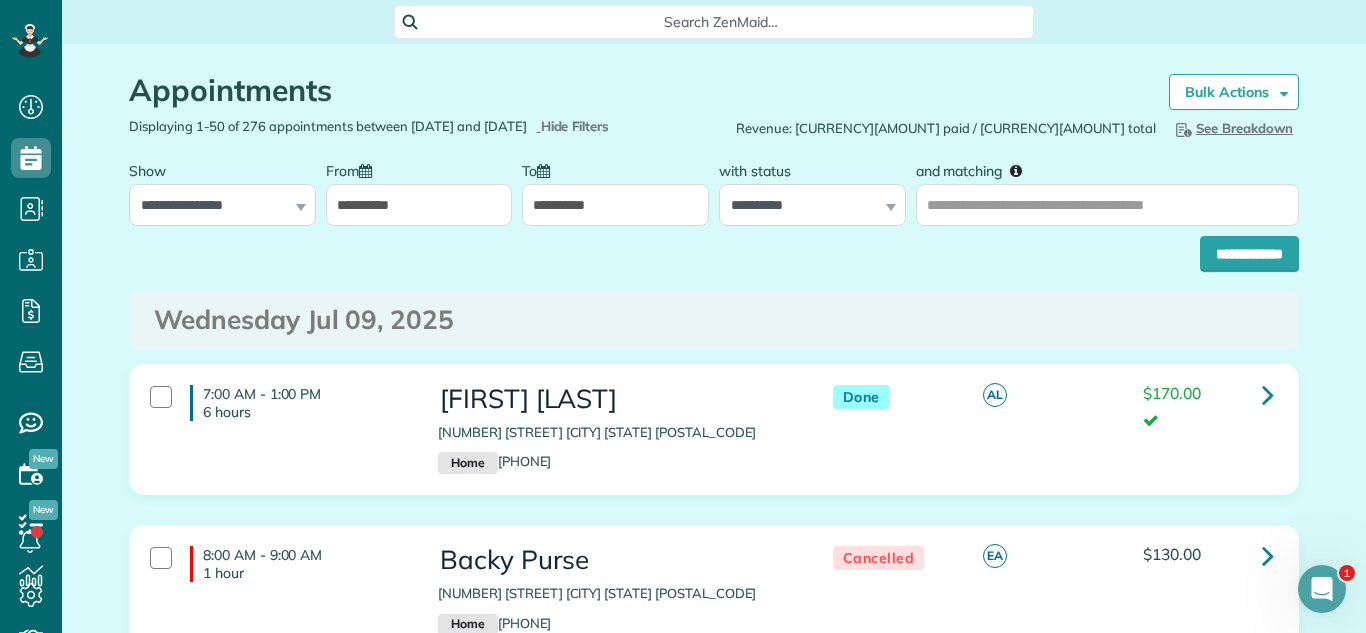 click on "**********" at bounding box center [419, 205] 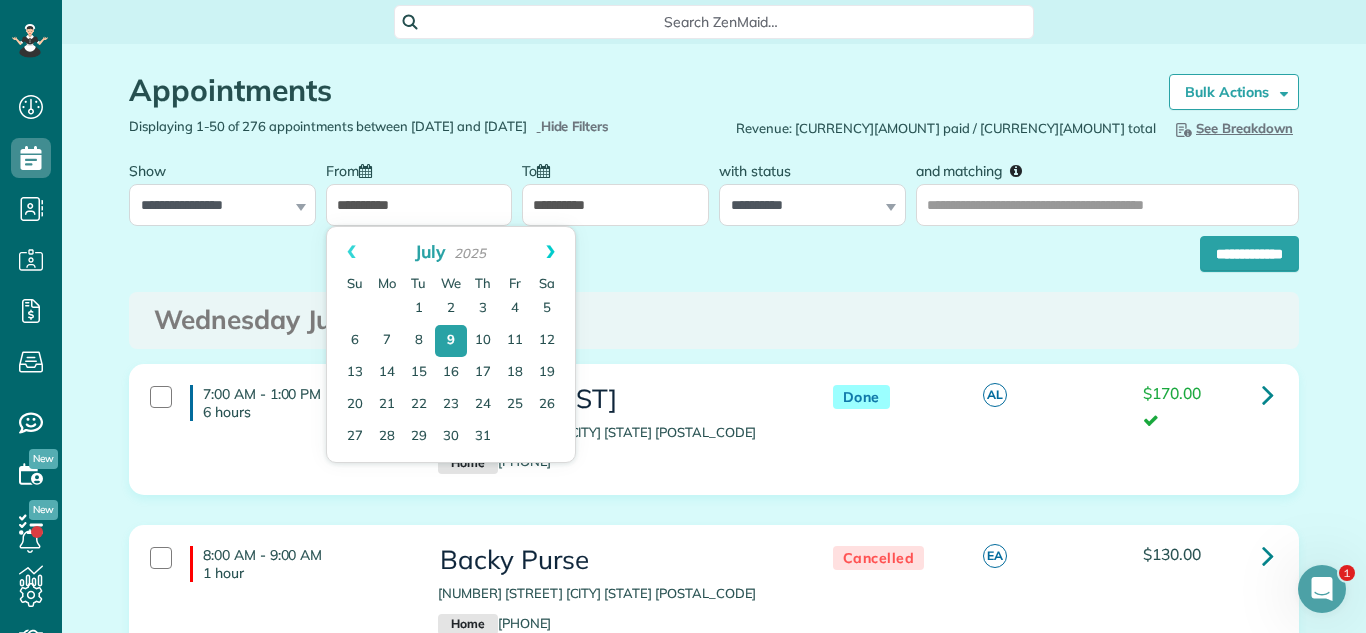 click on "Next" at bounding box center [550, 252] 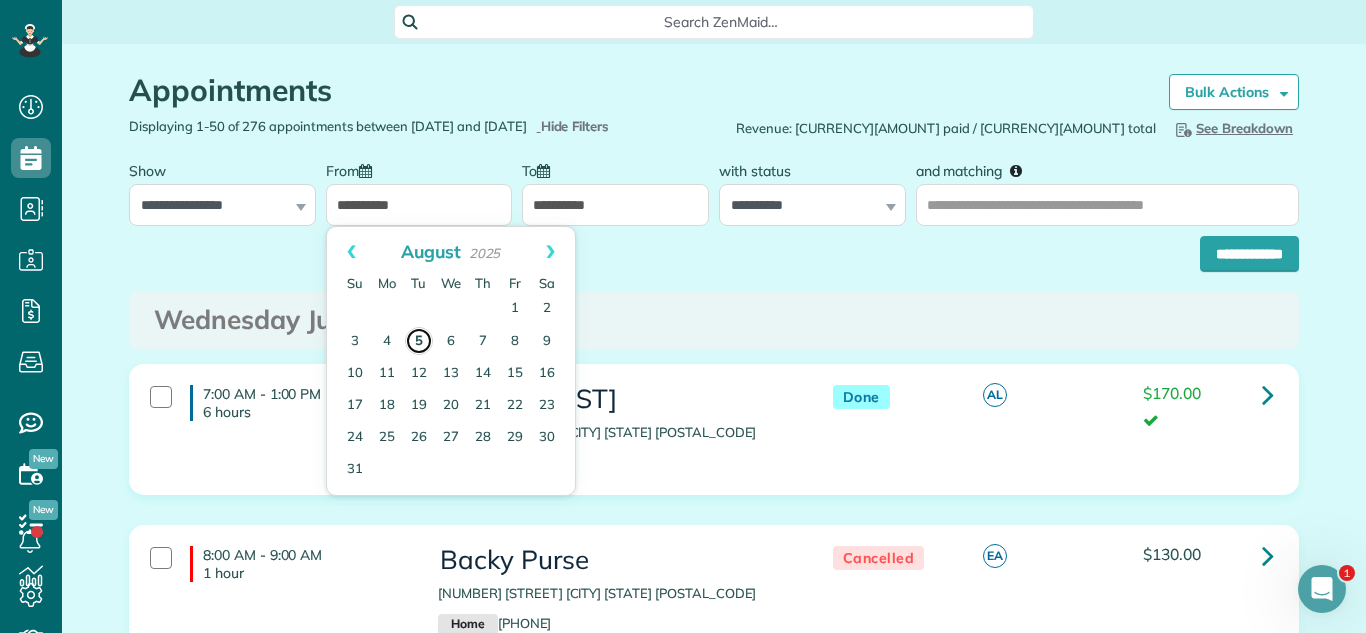 click on "5" at bounding box center (419, 341) 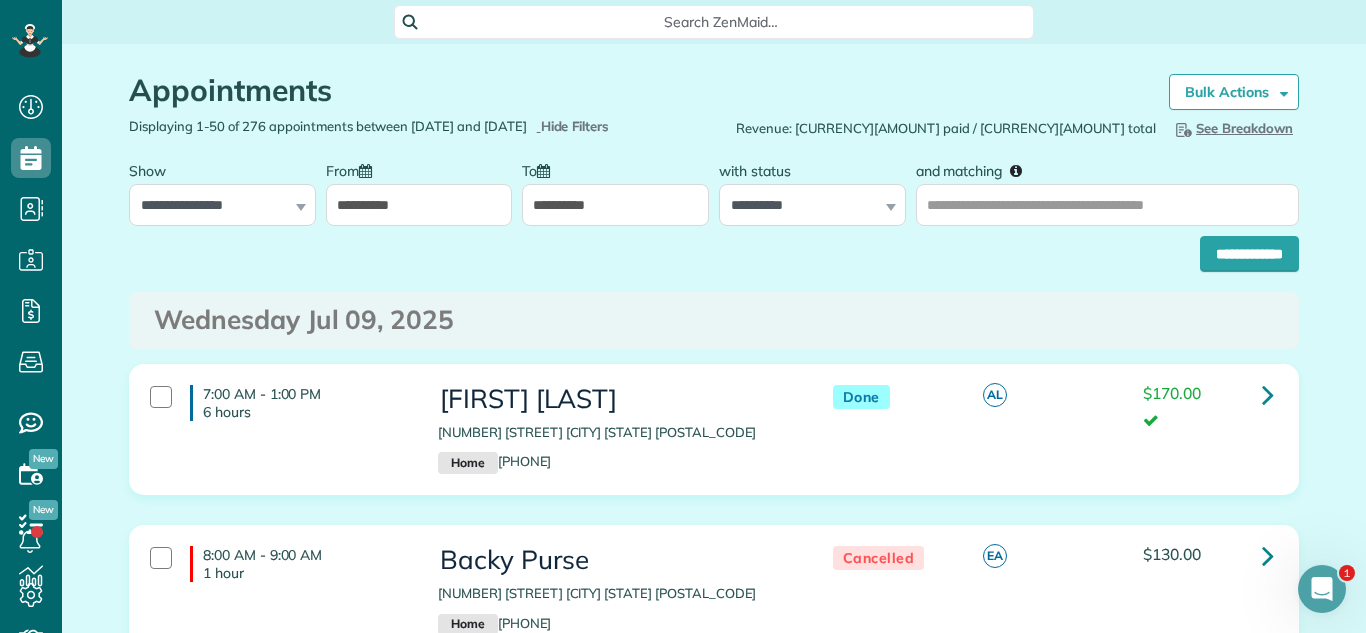 click on "[TIME] - [TIME]
[DURATION]
[FIRST] [LAST]
[NUMBER] [STREET] [CITY] [STATE] [POSTAL_CODE]
Home
[PHONE]
Done
AL
[CURRENCY][AMOUNT]" at bounding box center (714, 444) 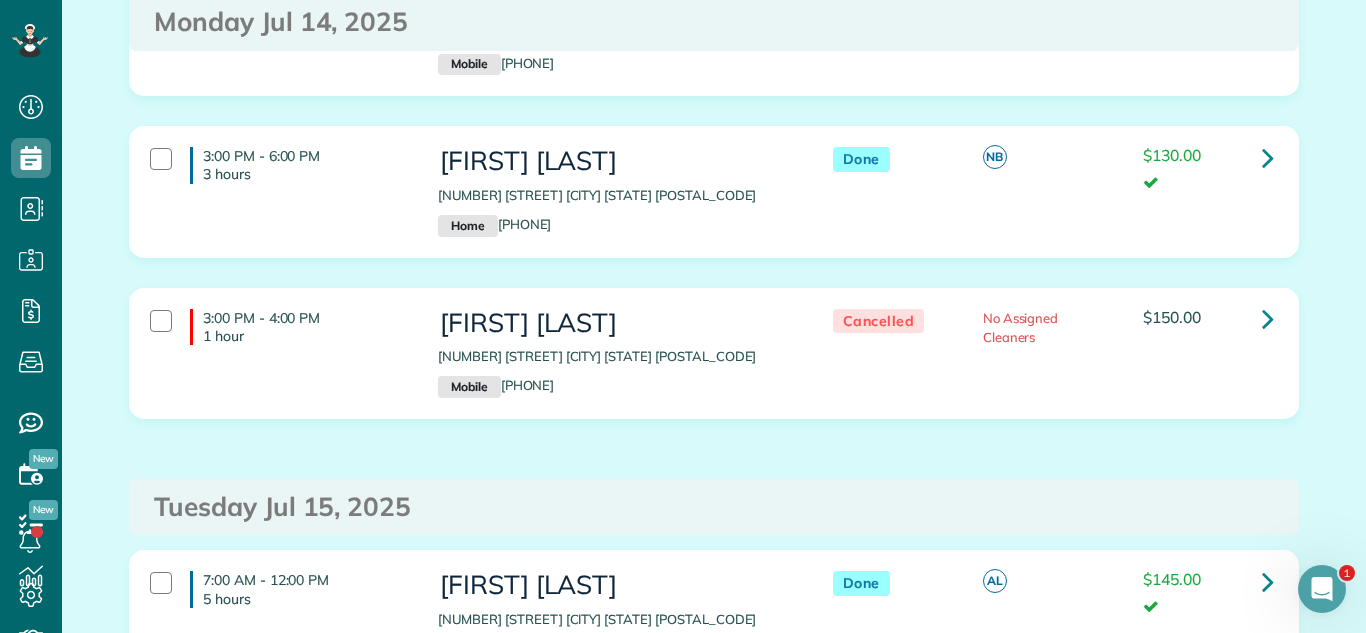 scroll, scrollTop: 7378, scrollLeft: 0, axis: vertical 